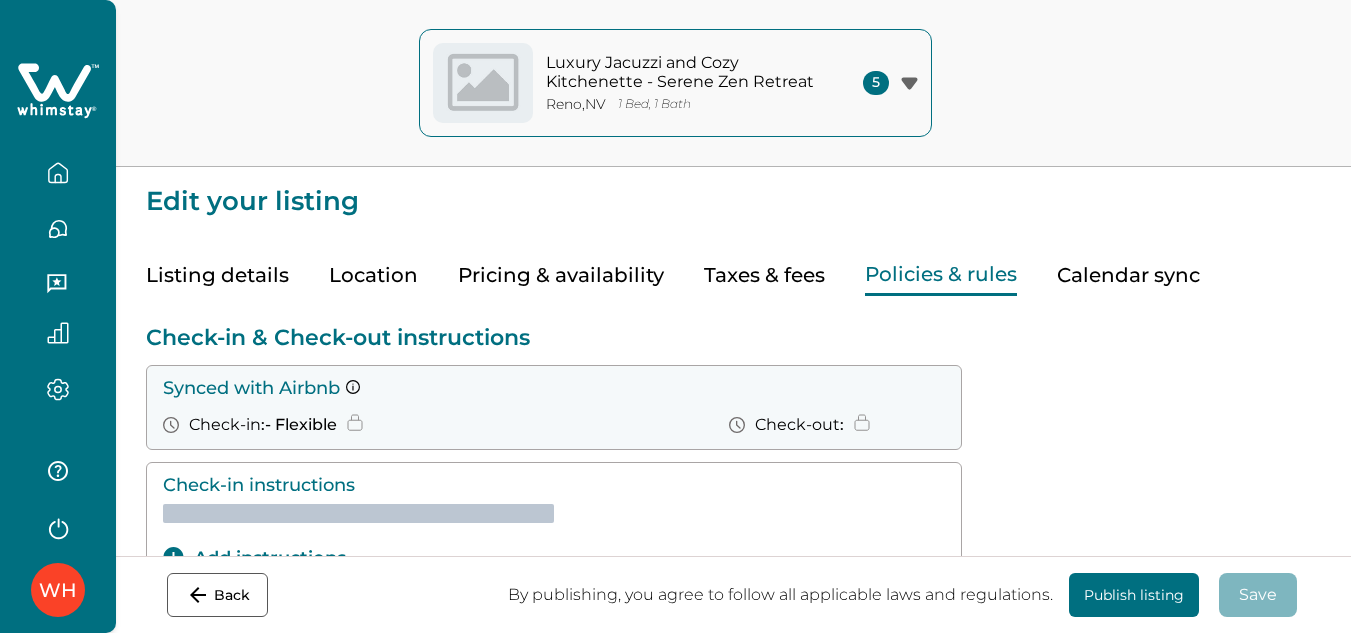 scroll, scrollTop: 0, scrollLeft: 0, axis: both 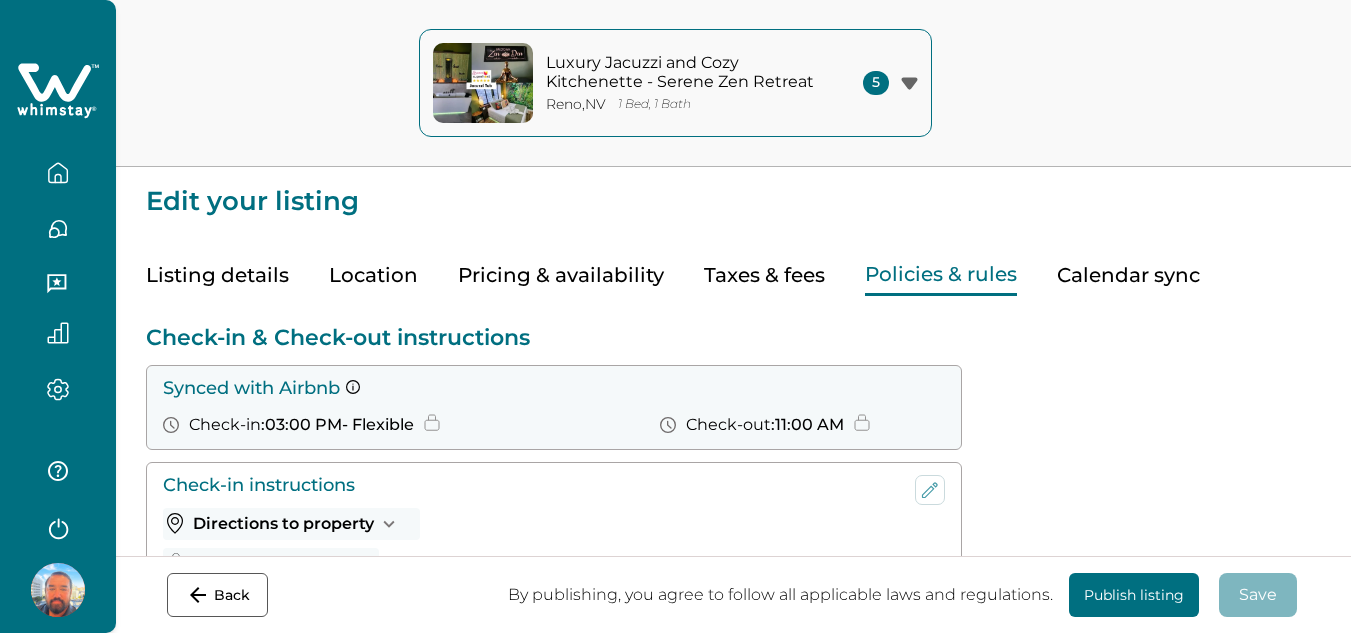 click 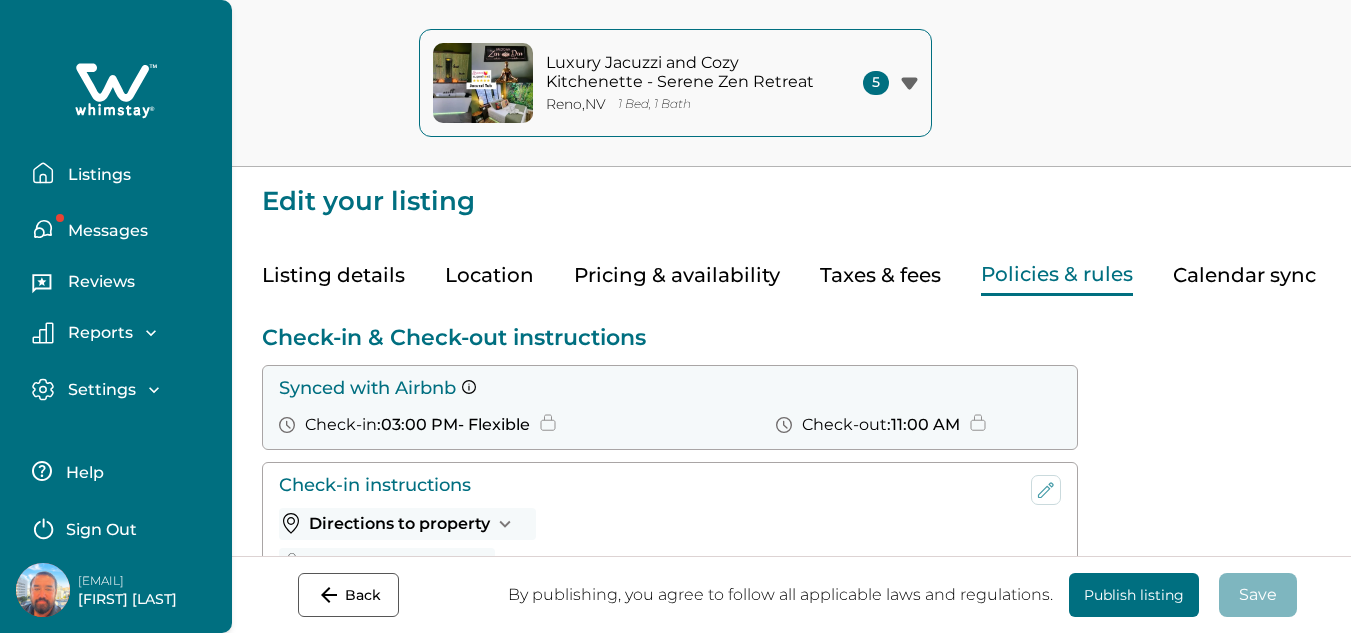 click on "Reports" at bounding box center (97, 333) 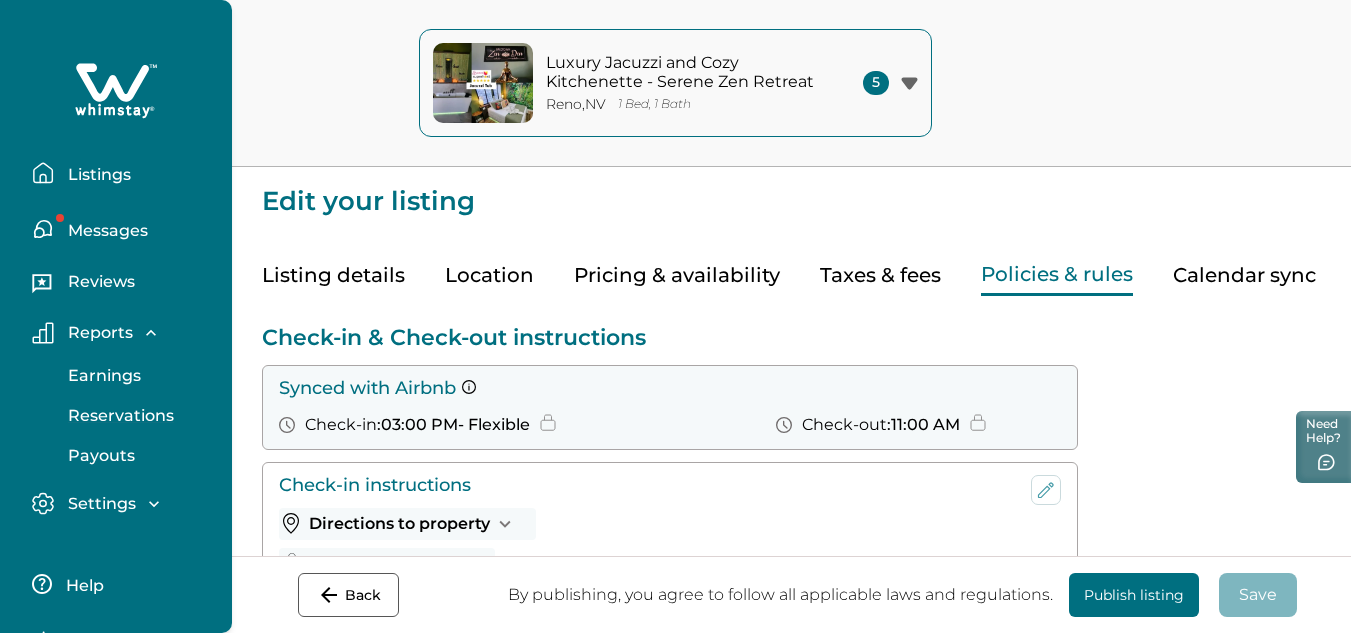 click on "Reservations" at bounding box center (118, 416) 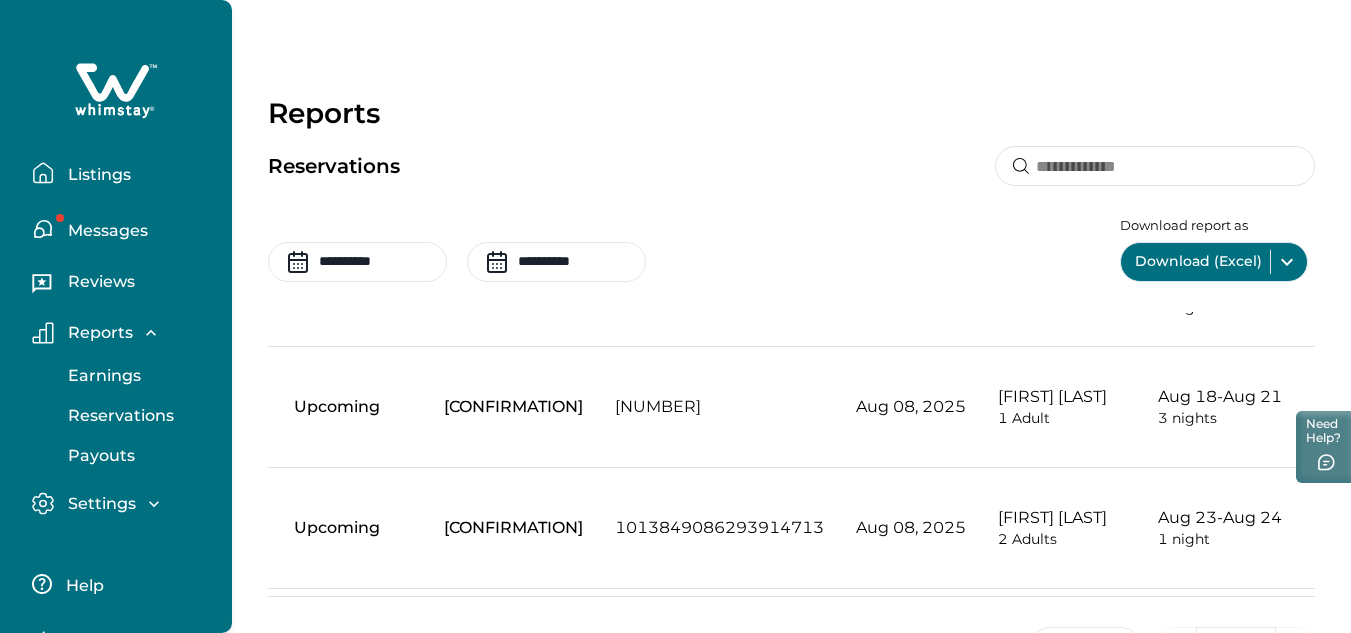 scroll, scrollTop: 248, scrollLeft: 0, axis: vertical 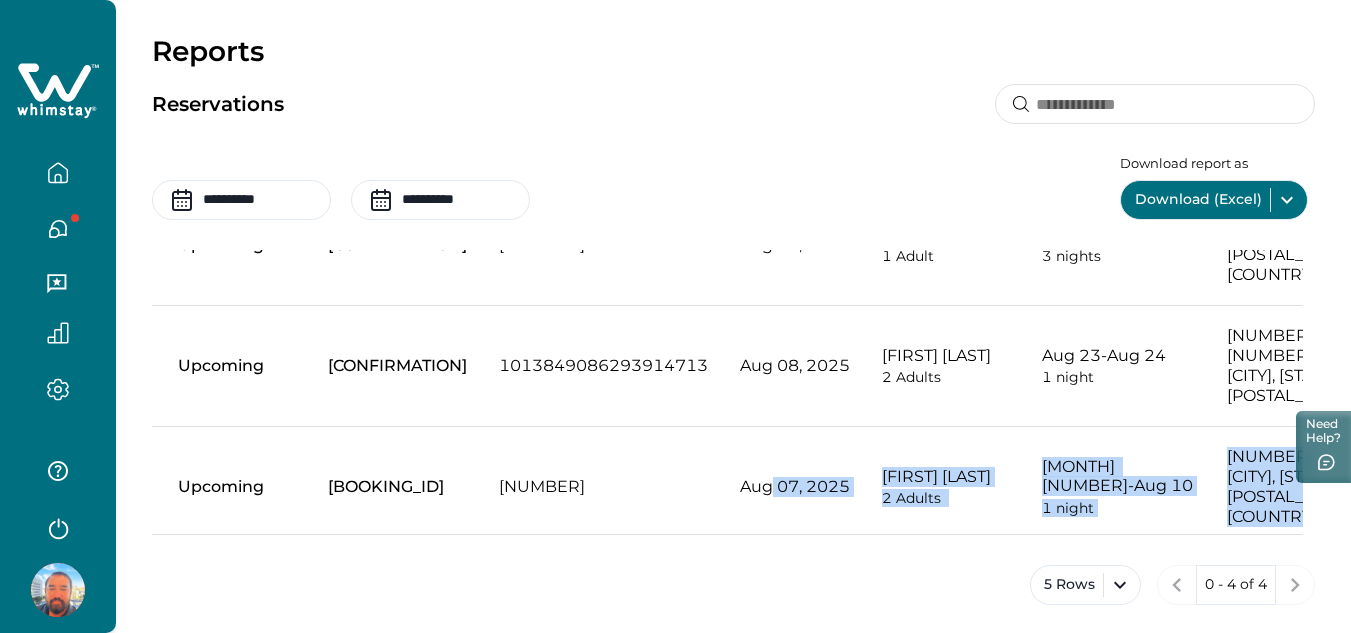 drag, startPoint x: 892, startPoint y: 519, endPoint x: 1237, endPoint y: 544, distance: 345.9046 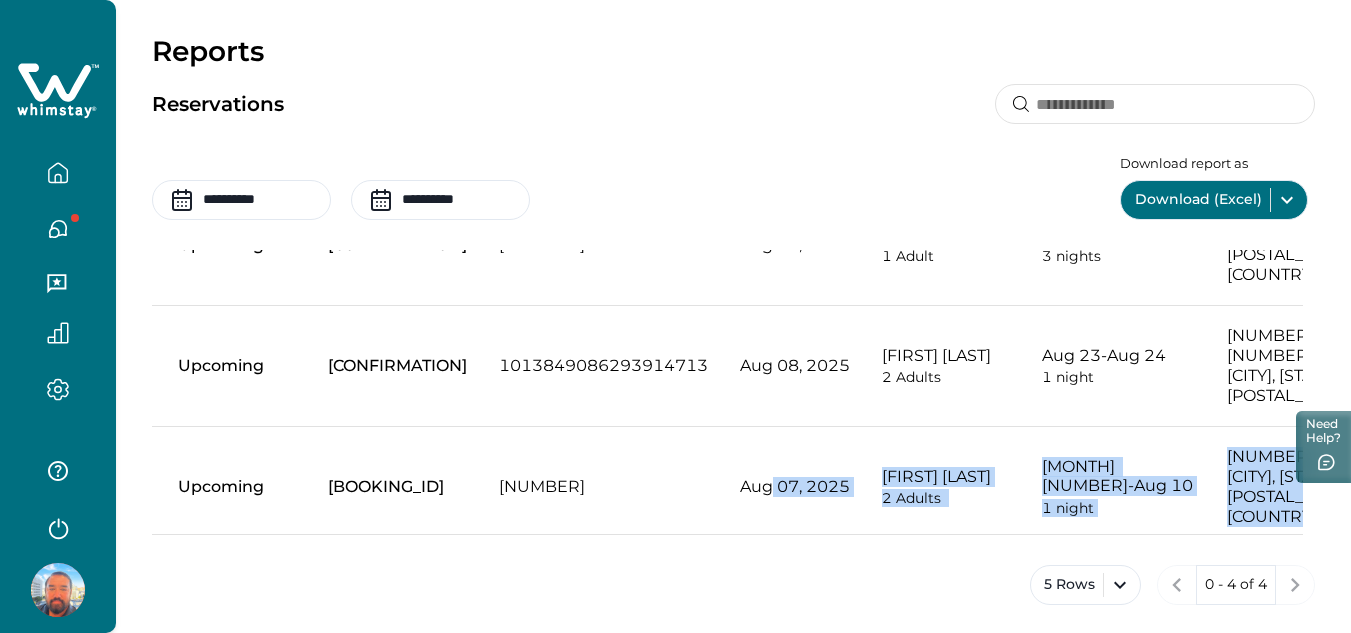 click on "**********" at bounding box center [733, 344] 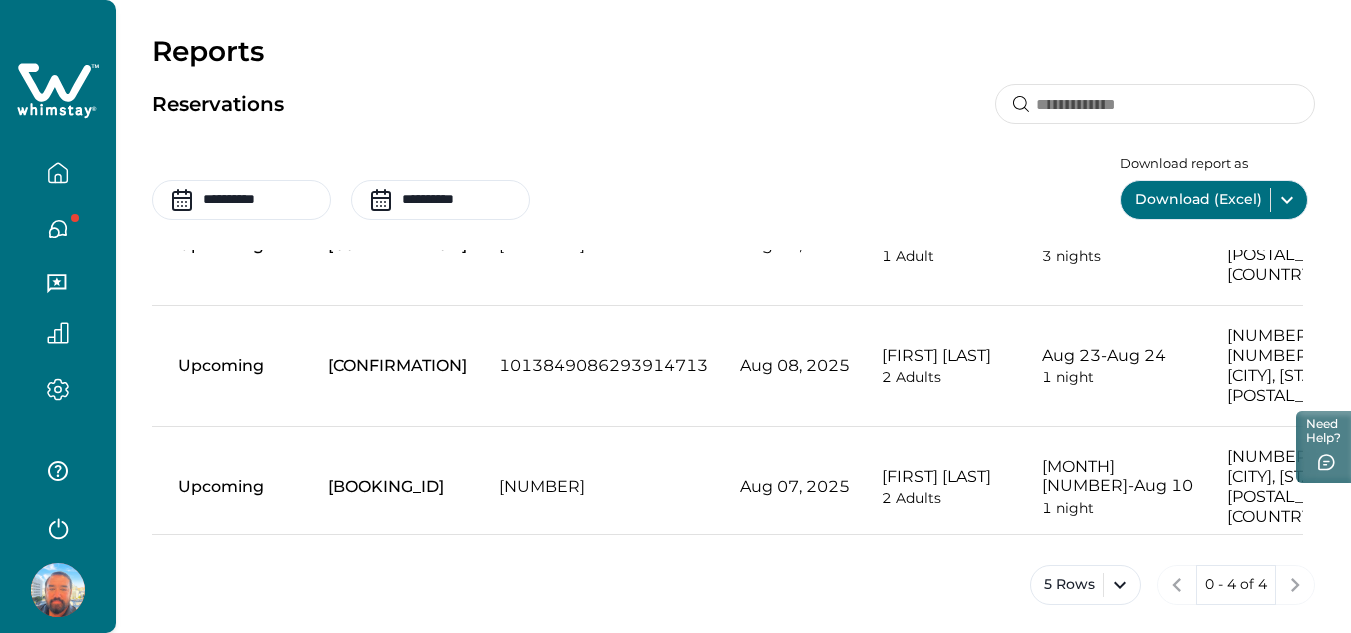 drag, startPoint x: 961, startPoint y: 527, endPoint x: 1014, endPoint y: 532, distance: 53.235325 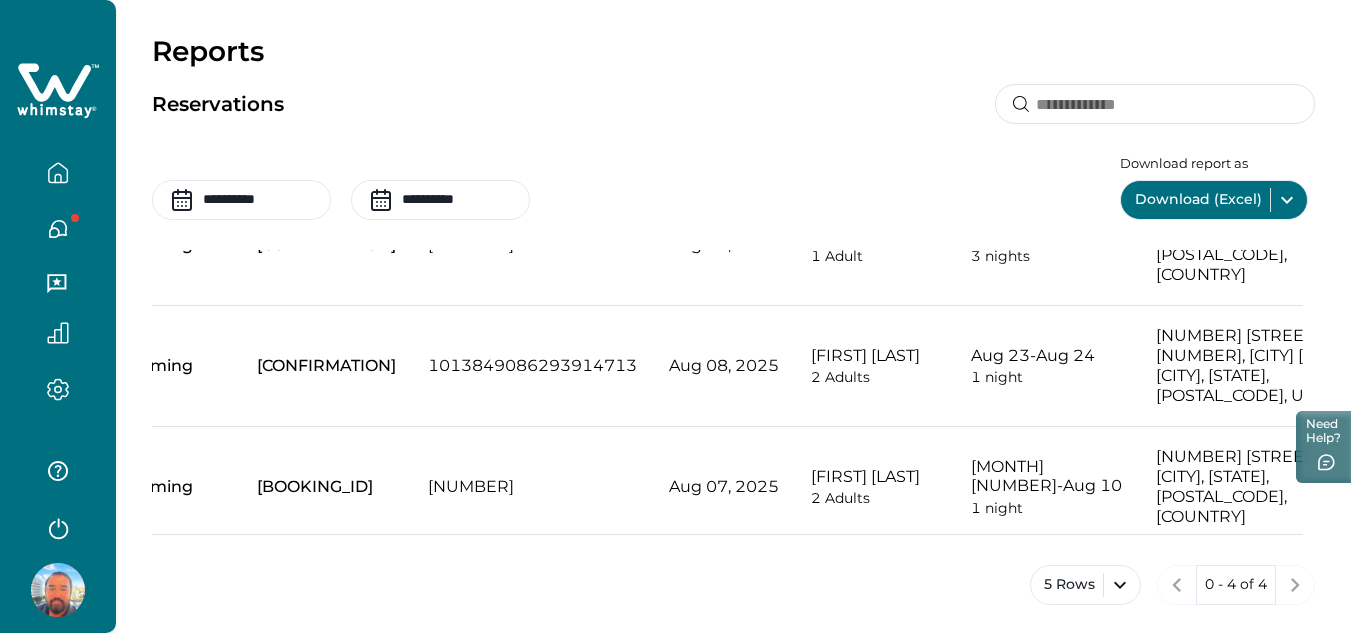 scroll, scrollTop: 248, scrollLeft: 221, axis: both 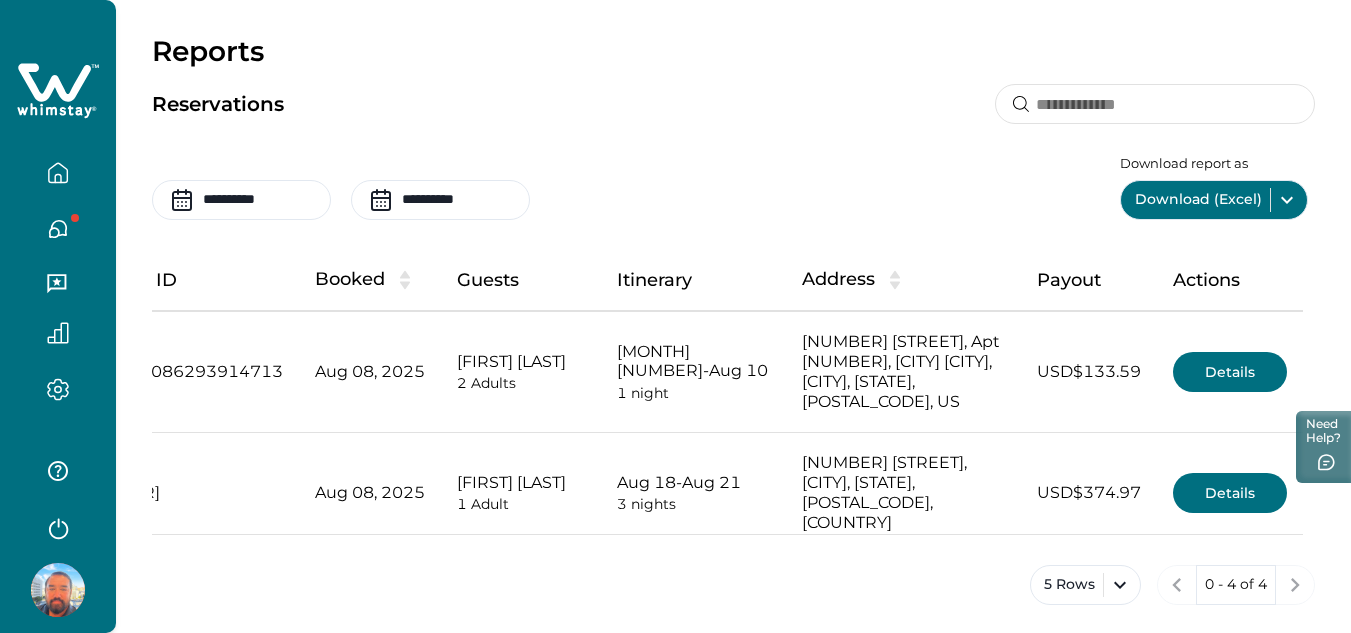 click on "Details" at bounding box center [1230, 372] 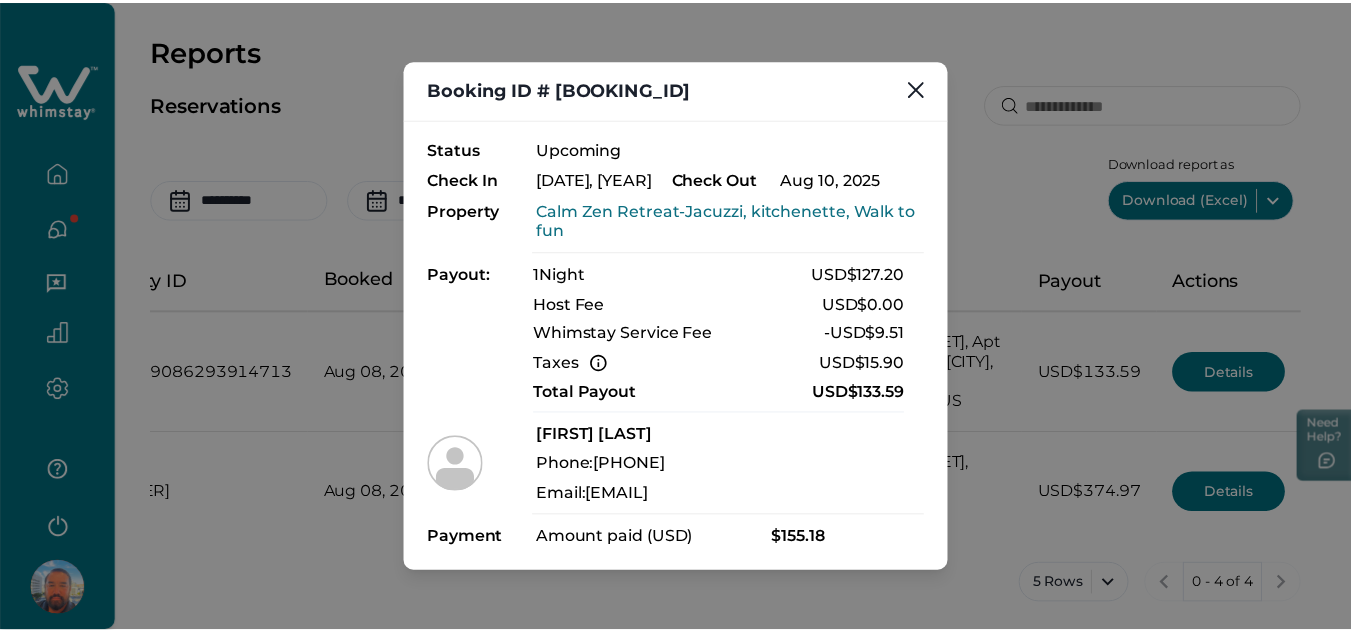 scroll, scrollTop: 72, scrollLeft: 0, axis: vertical 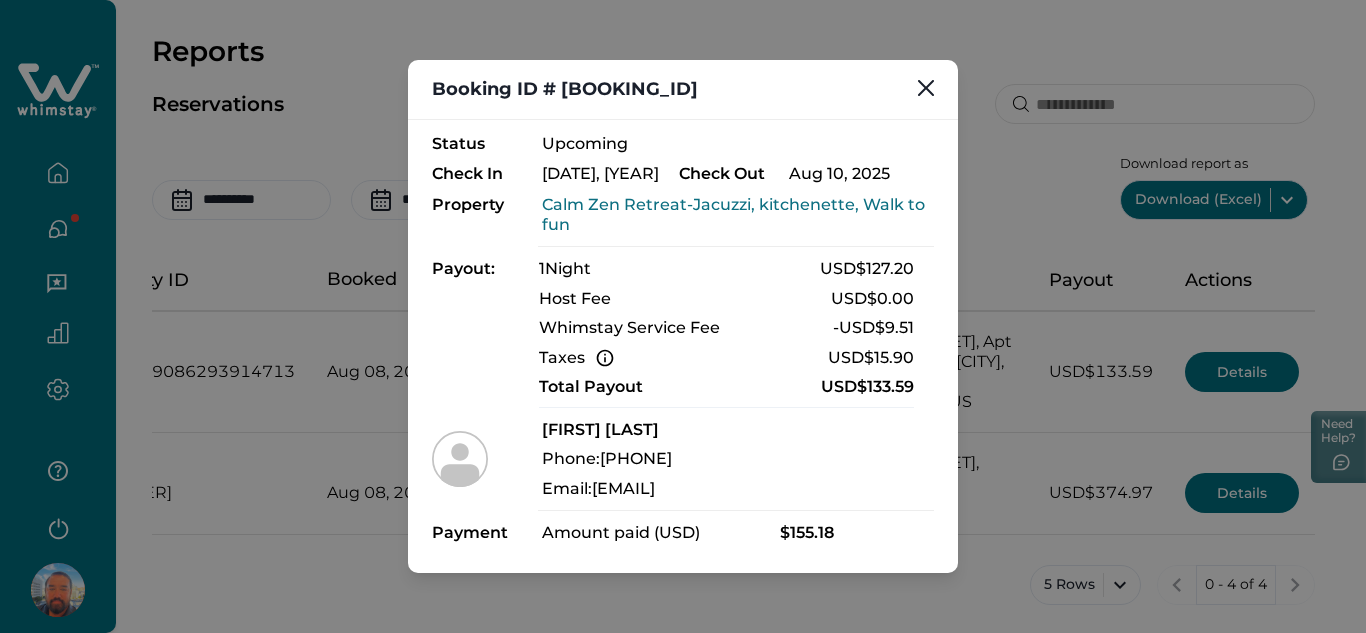 click on "Booking ID # [BOOKING_ID] Status Upcoming Check In [DATE], [YEAR] Check Out [DATE], [YEAR] Property Calm Zen Retreat-Jacuzzi, kitchenette, Walk to fun Payout: 1  Night USD$[PRICE] Host Fee   USD$[PRICE] Whimstay Service Fee - USD$[PRICE] Taxes   Taxes Occupancy tax $ [PRICE] USD$[PRICE] Total Payout USD$[PRICE]  Phone:  [PHONE] Email:  [EMAIL] Payment Amount paid (USD) $ [PRICE]" at bounding box center (683, 316) 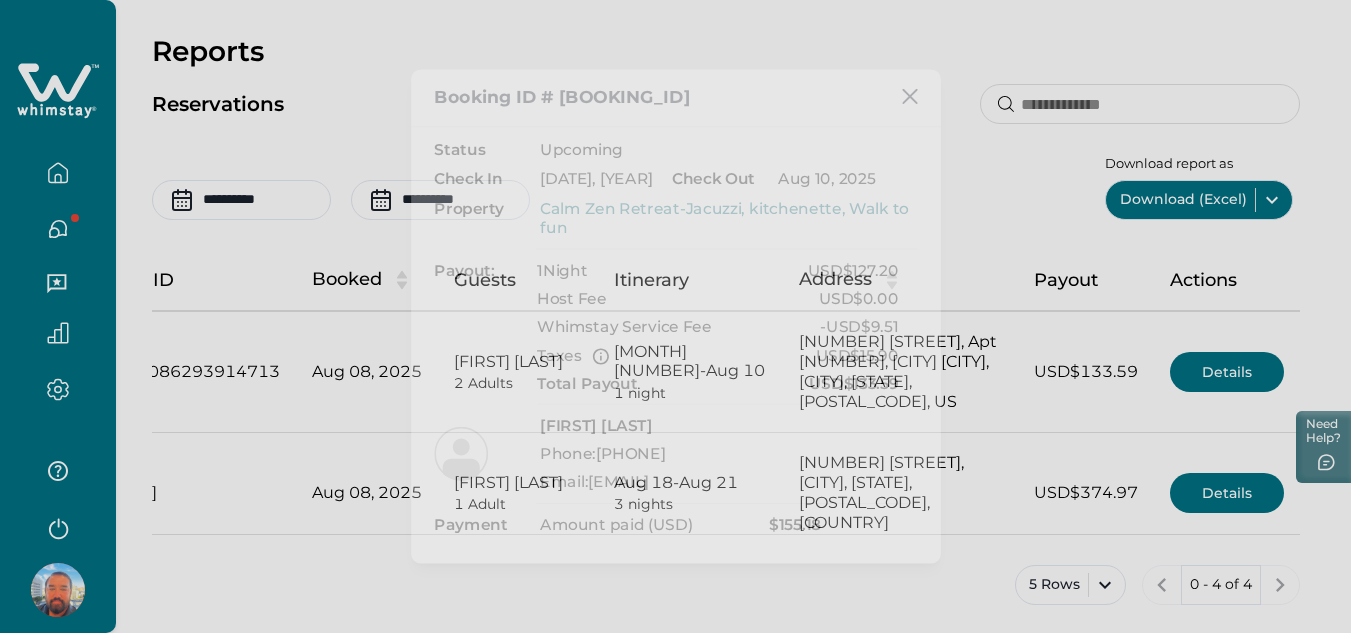 scroll, scrollTop: 0, scrollLeft: 452, axis: horizontal 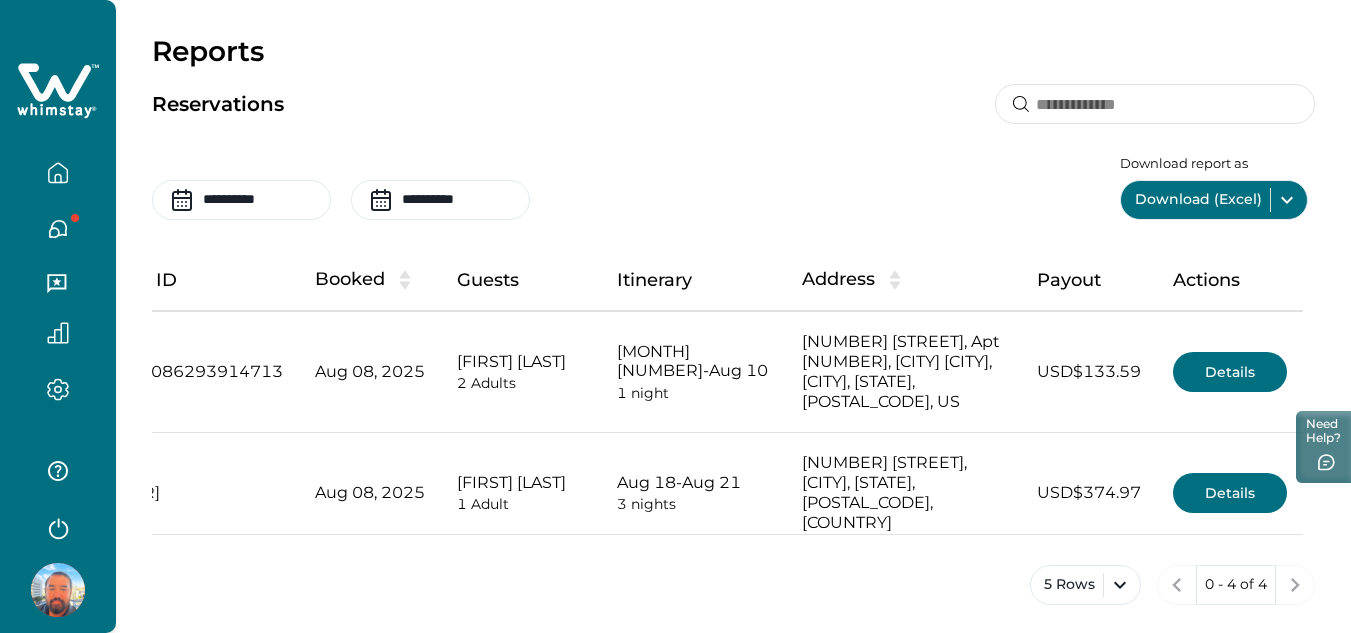 click 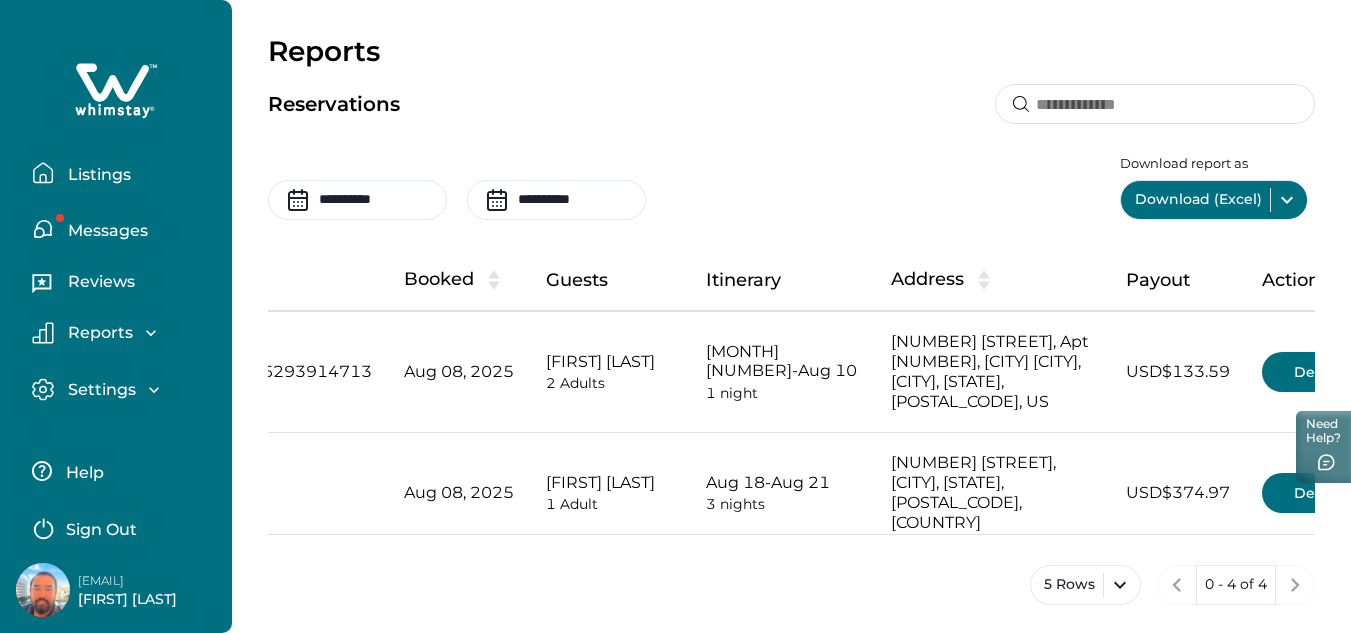 click on "Messages" at bounding box center (105, 231) 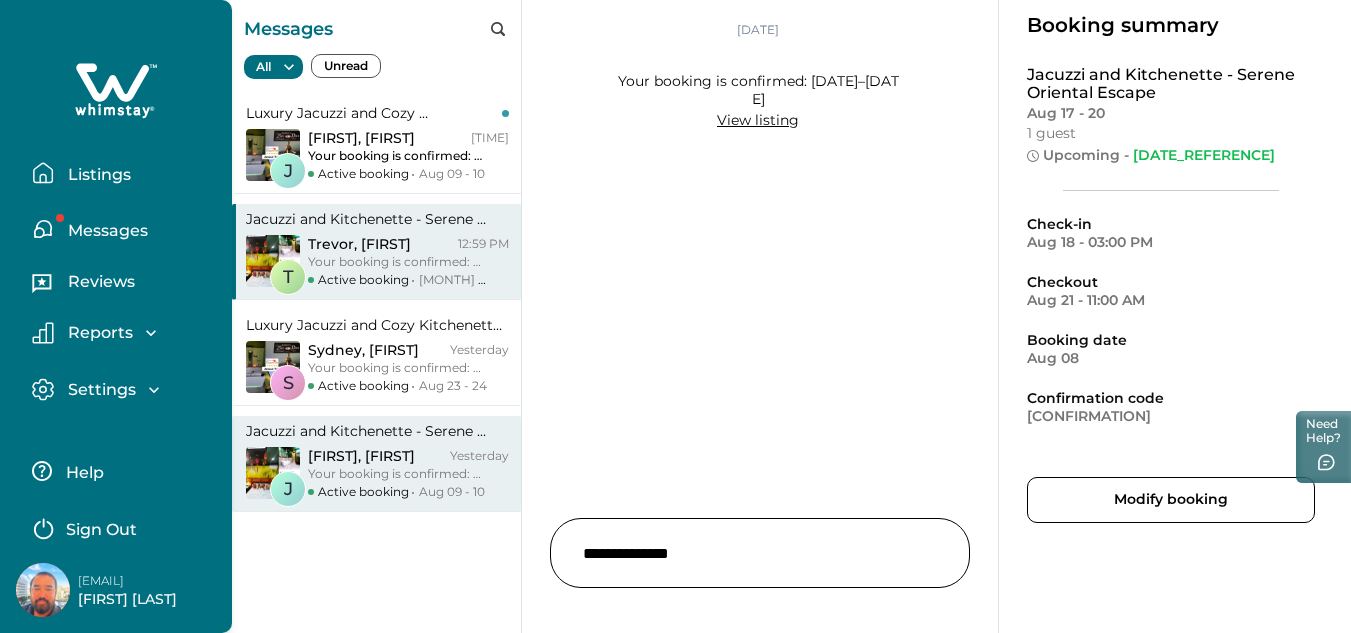 click on "Active booking Aug 09 - 10" at bounding box center [401, 492] 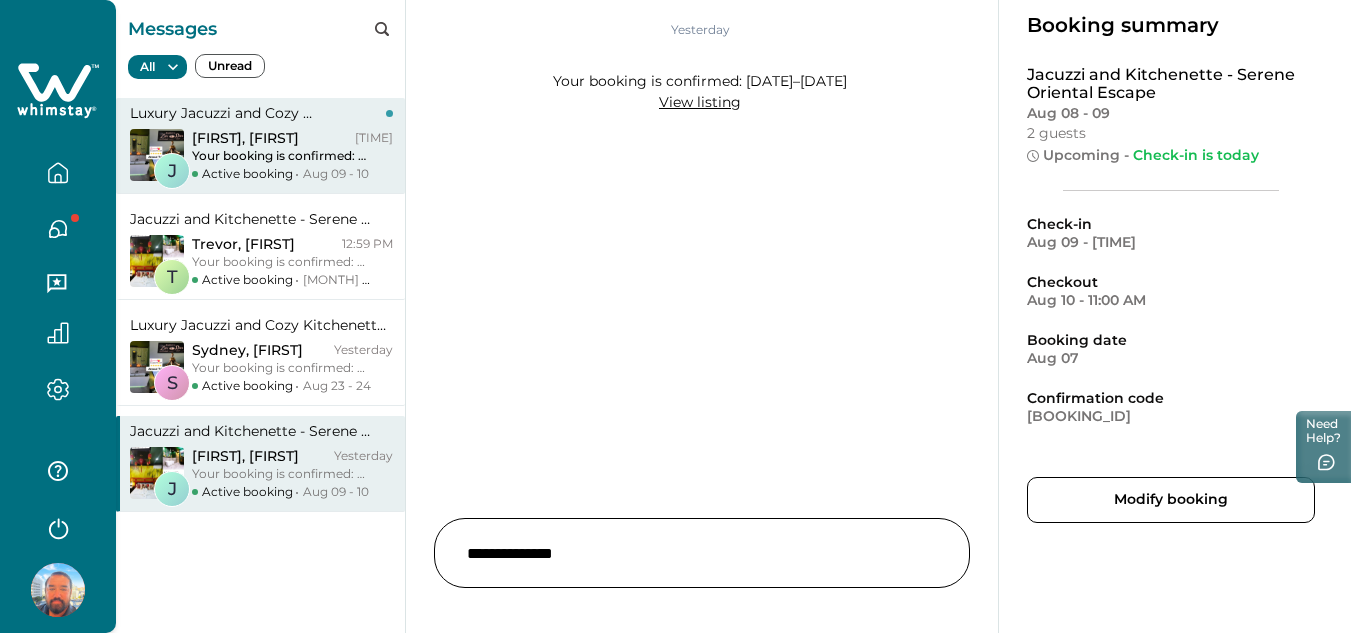 click on "Your booking is confirmed: [DATE]–[DATE]" at bounding box center (279, 156) 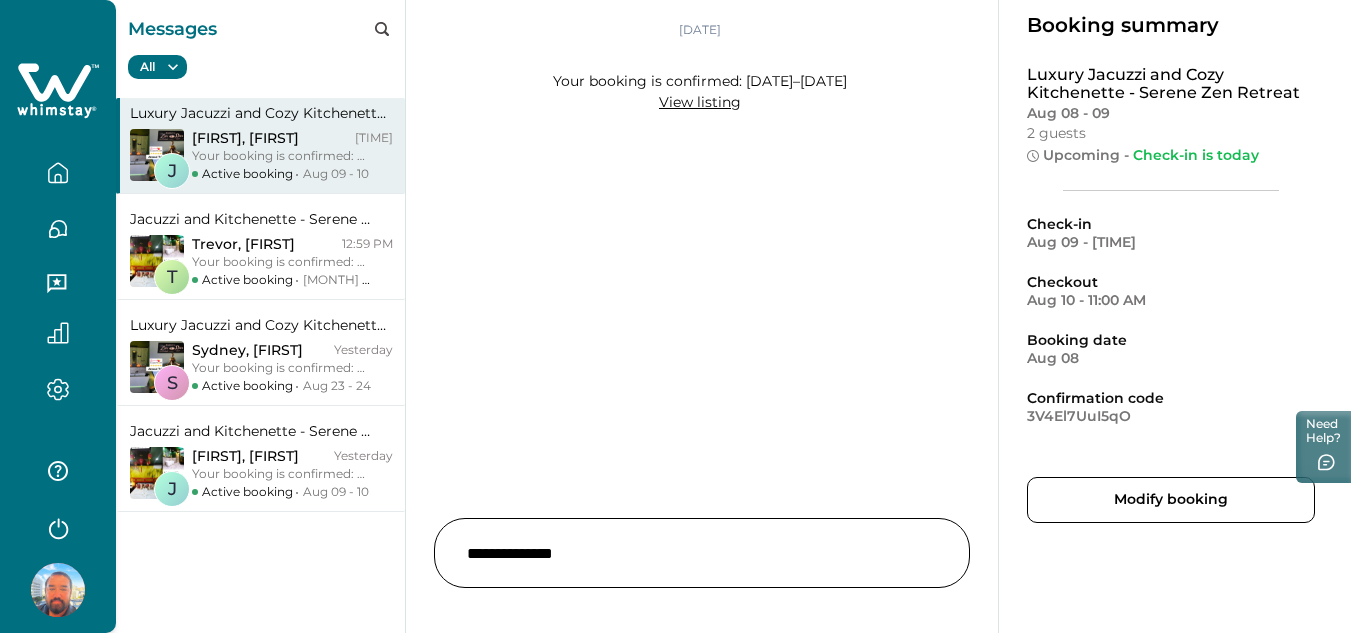 click on "," at bounding box center [245, 138] 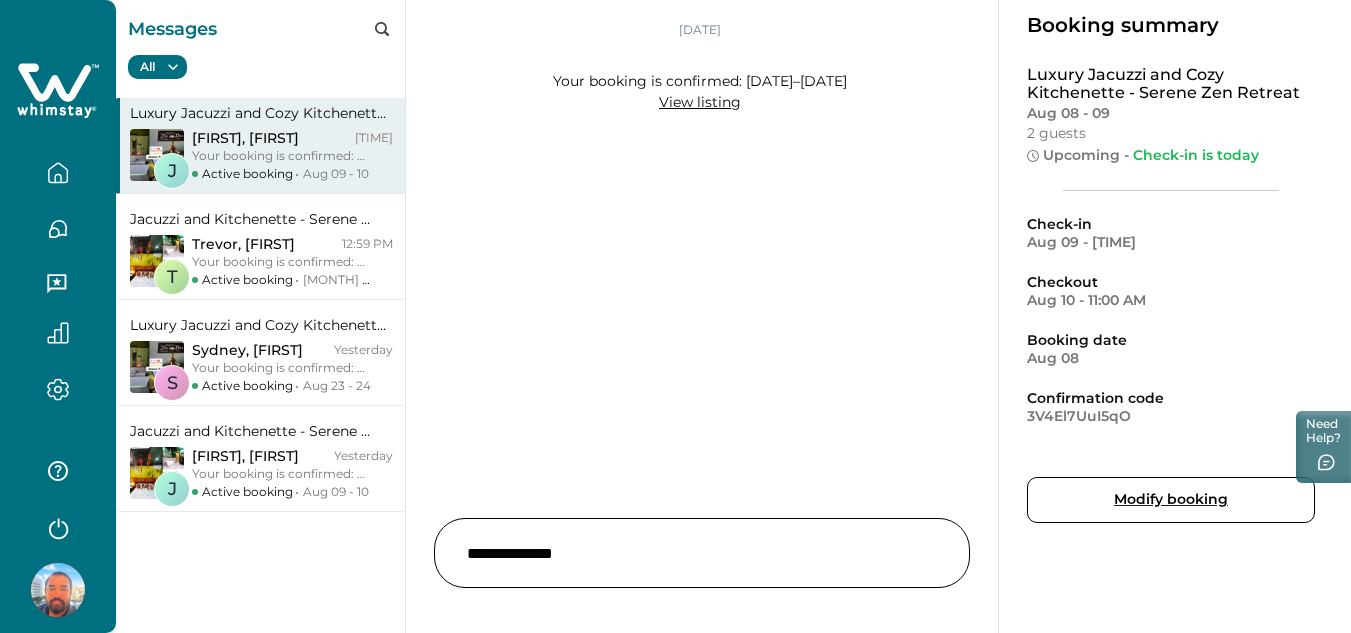 click on "Modify booking" at bounding box center (1171, 500) 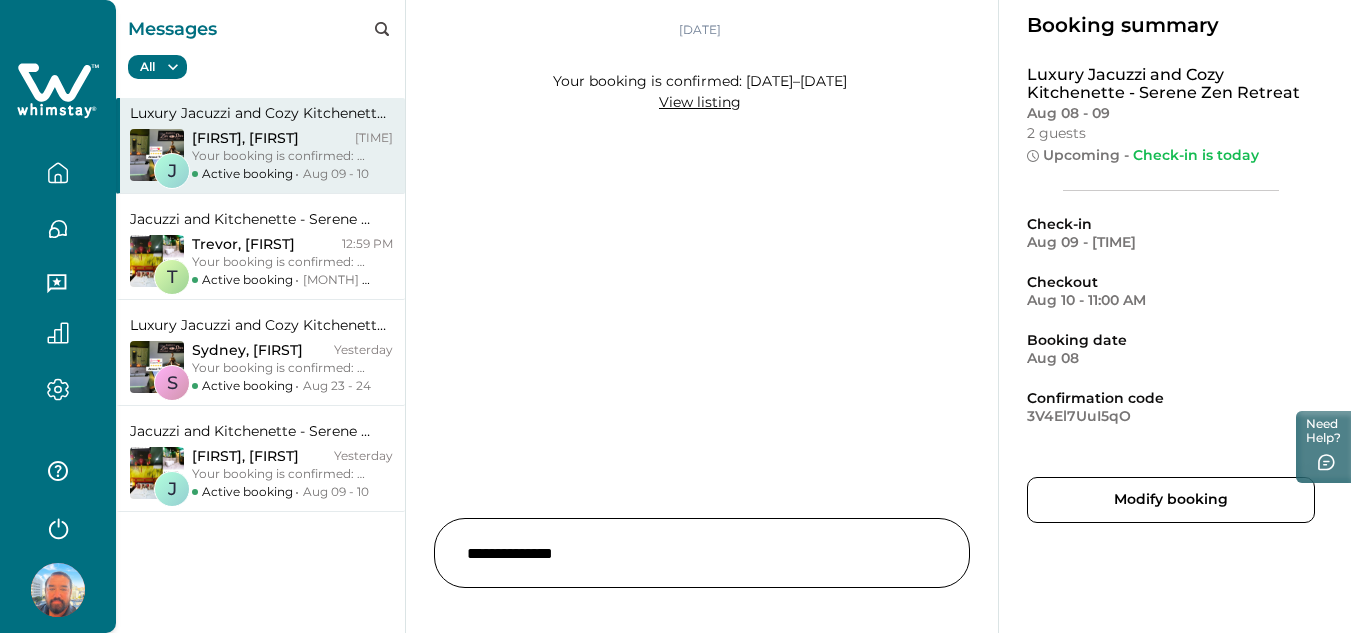 scroll, scrollTop: 0, scrollLeft: 0, axis: both 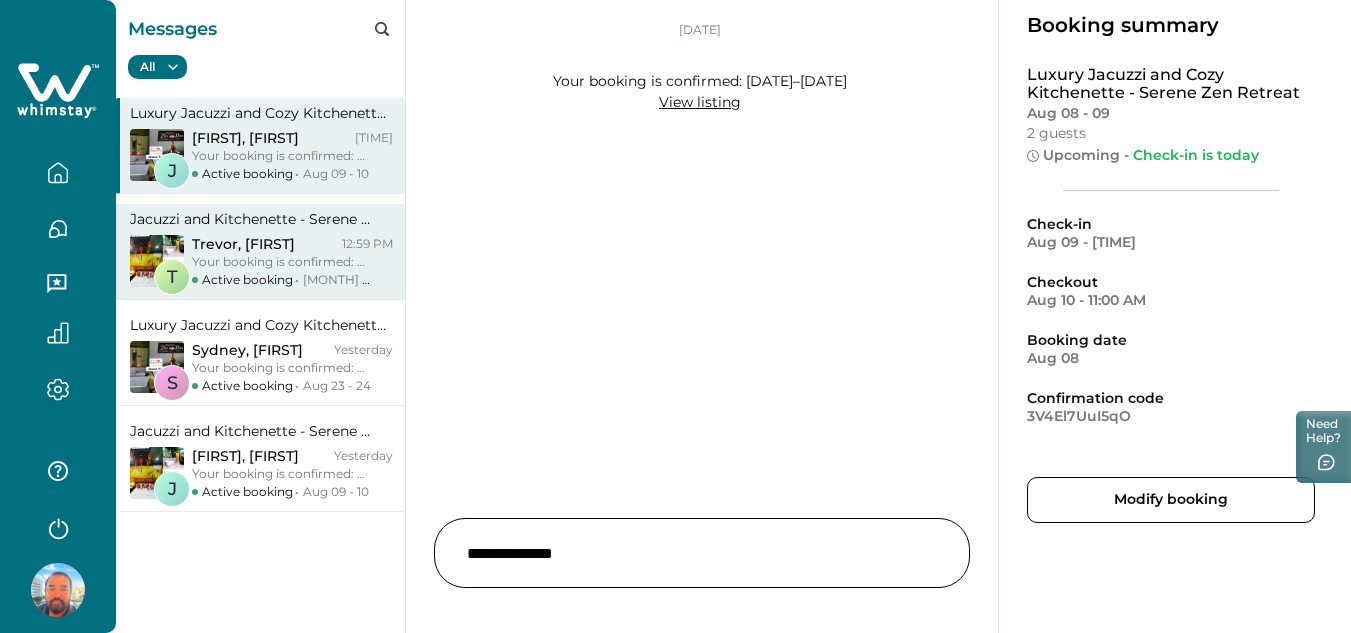 click on "Your booking is confirmed: [DATE]–[DATE]" at bounding box center (279, 262) 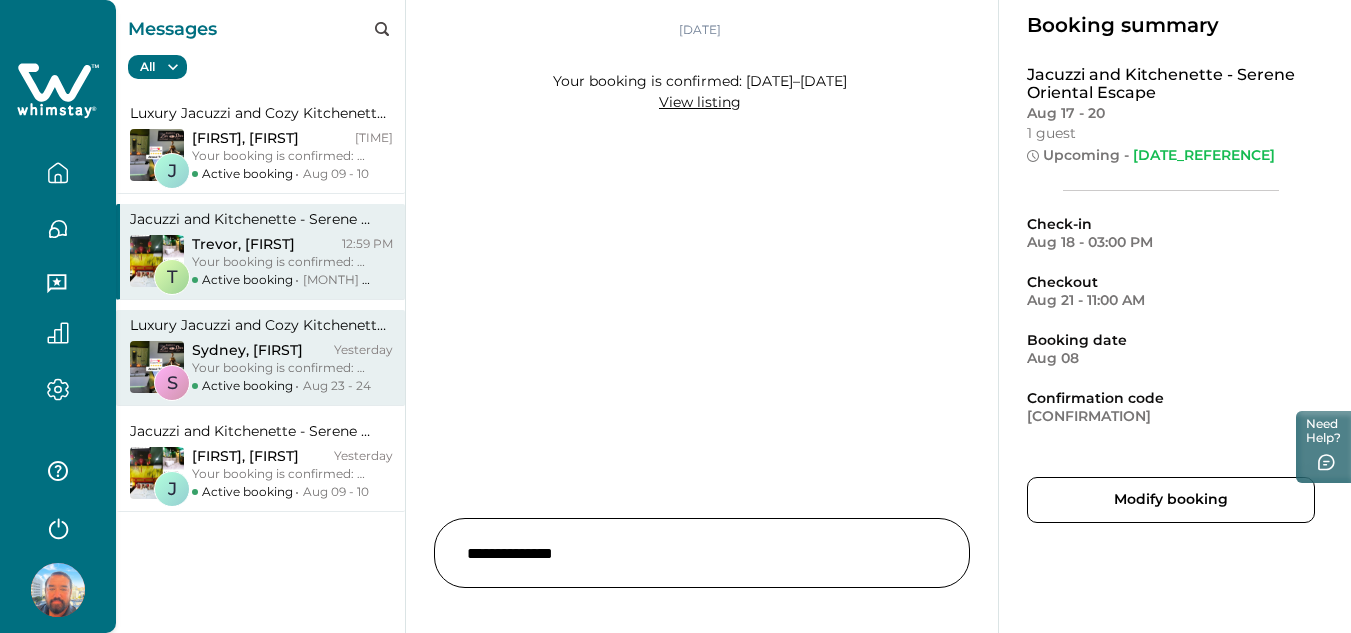 click on "[FIRST] ,   [FIRST]" at bounding box center (247, 350) 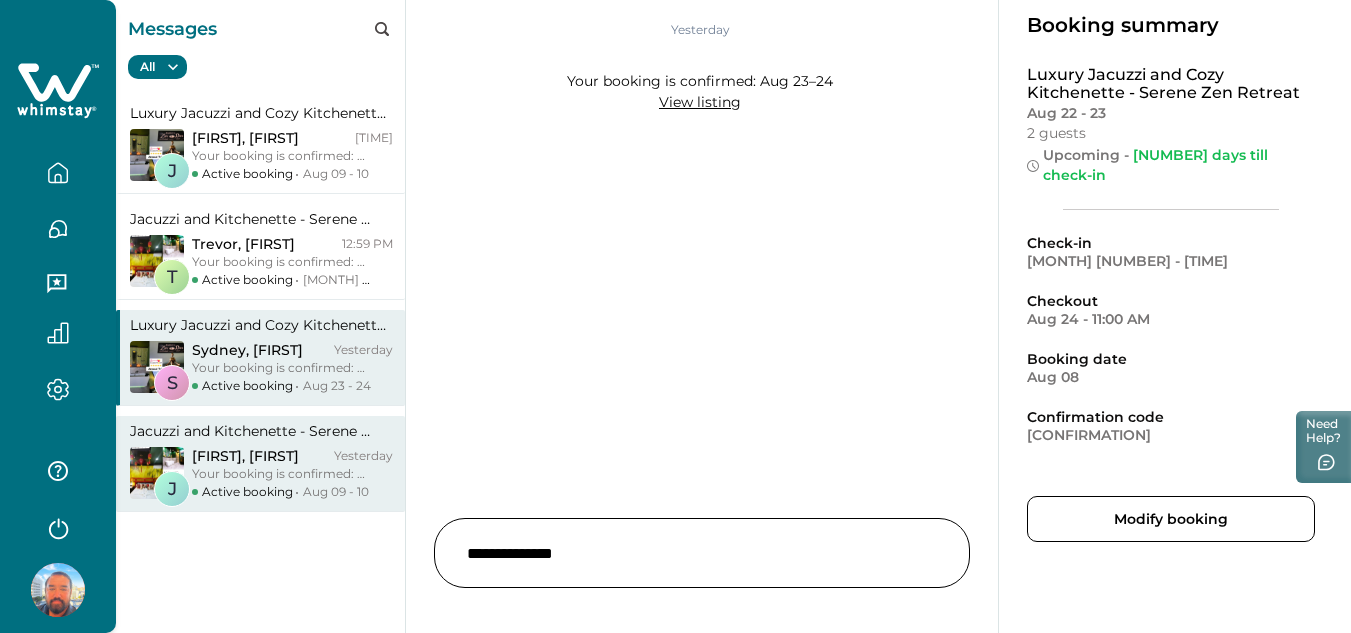 click on "Your booking is confirmed: [DATE]–[DATE]" at bounding box center (279, 474) 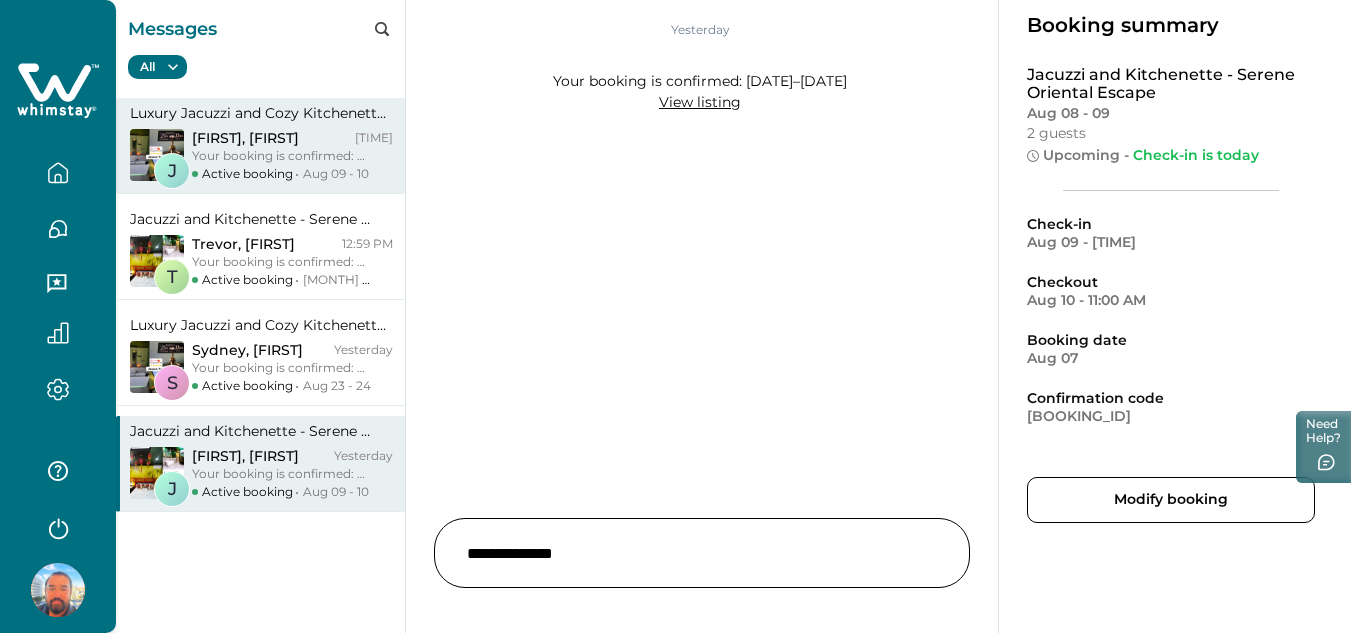 click on "," at bounding box center (245, 138) 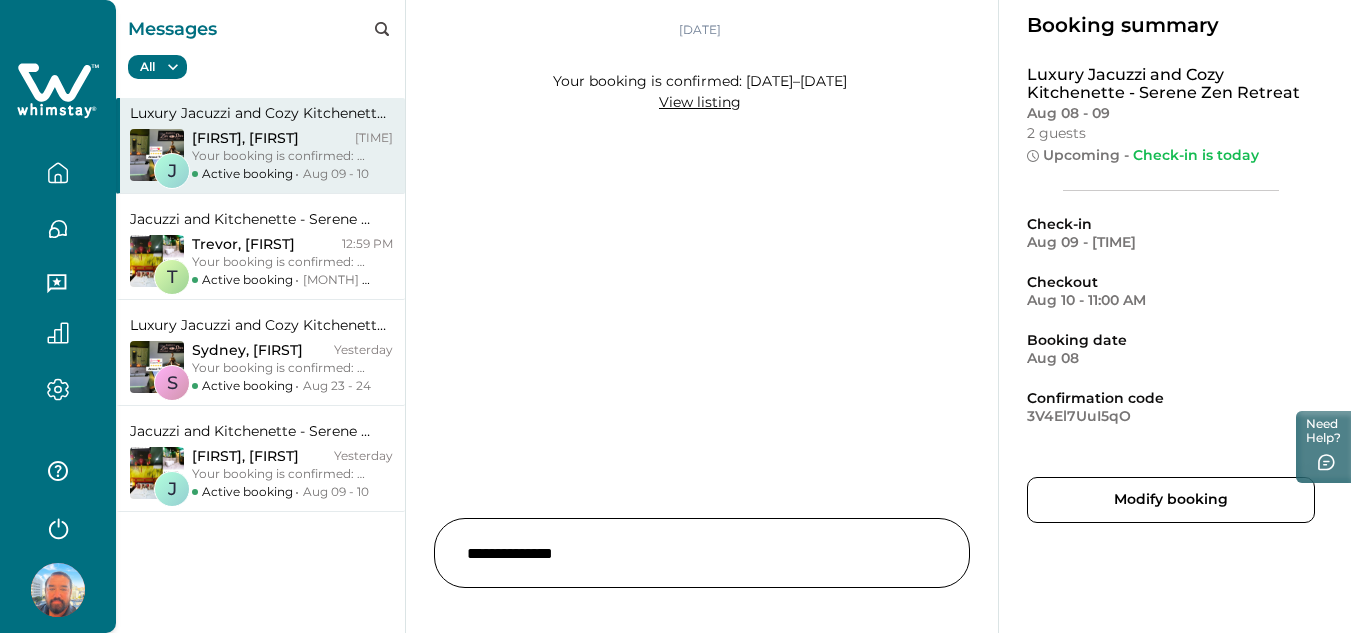 click on "View listing" at bounding box center (700, 102) 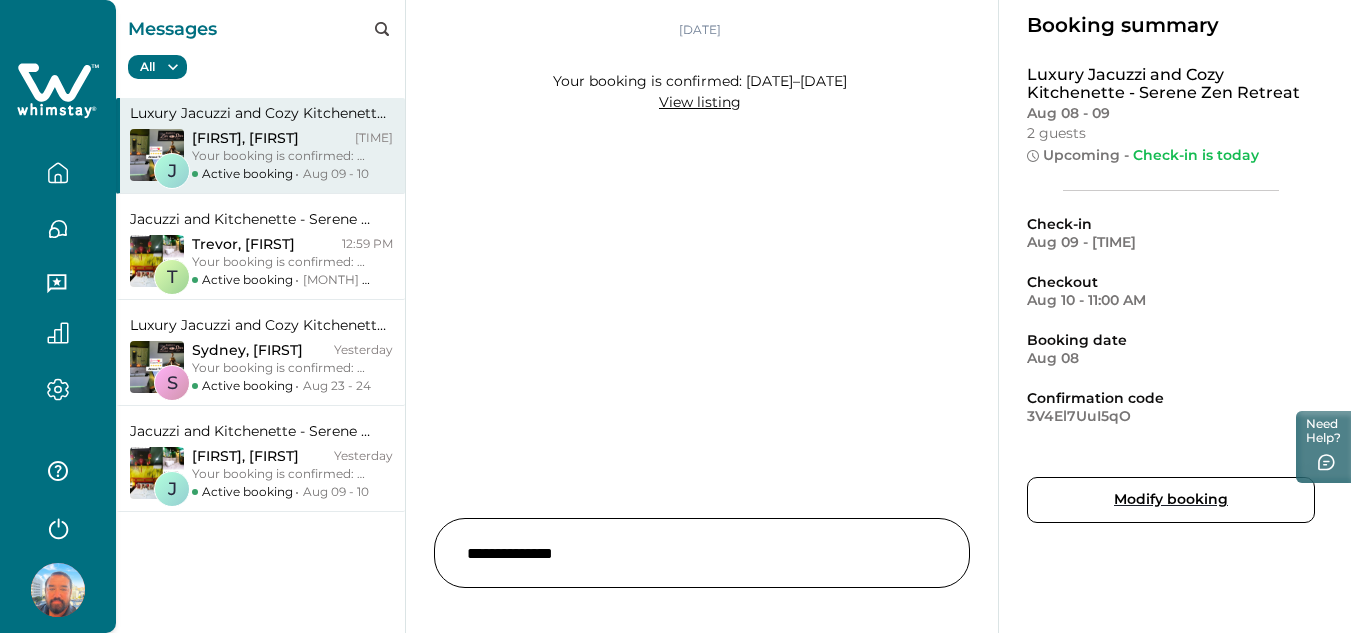 click on "Modify booking" at bounding box center [1171, 500] 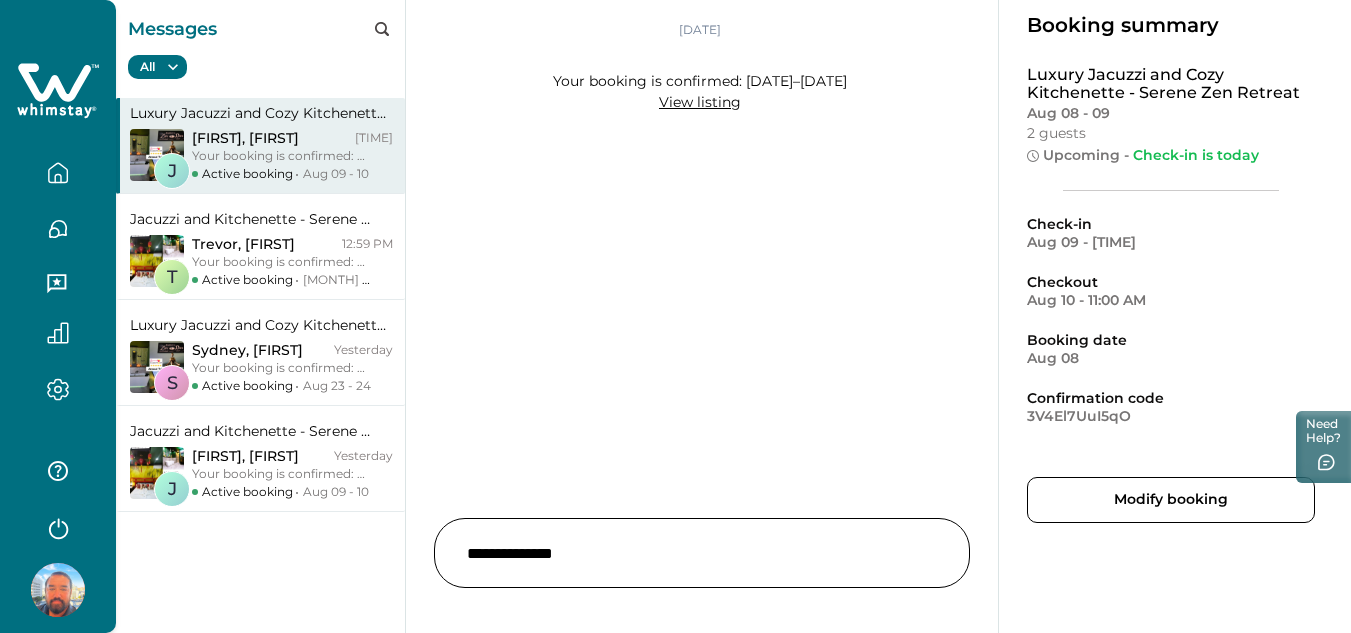 click 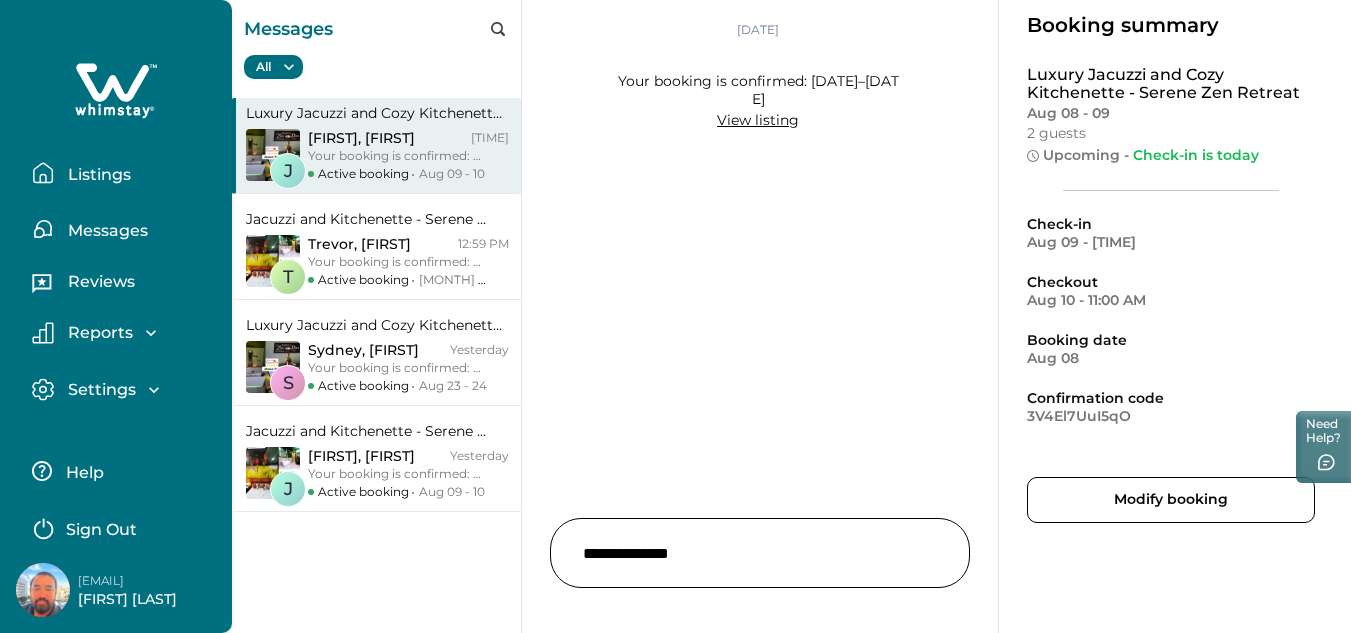 click on "Messages" at bounding box center (105, 231) 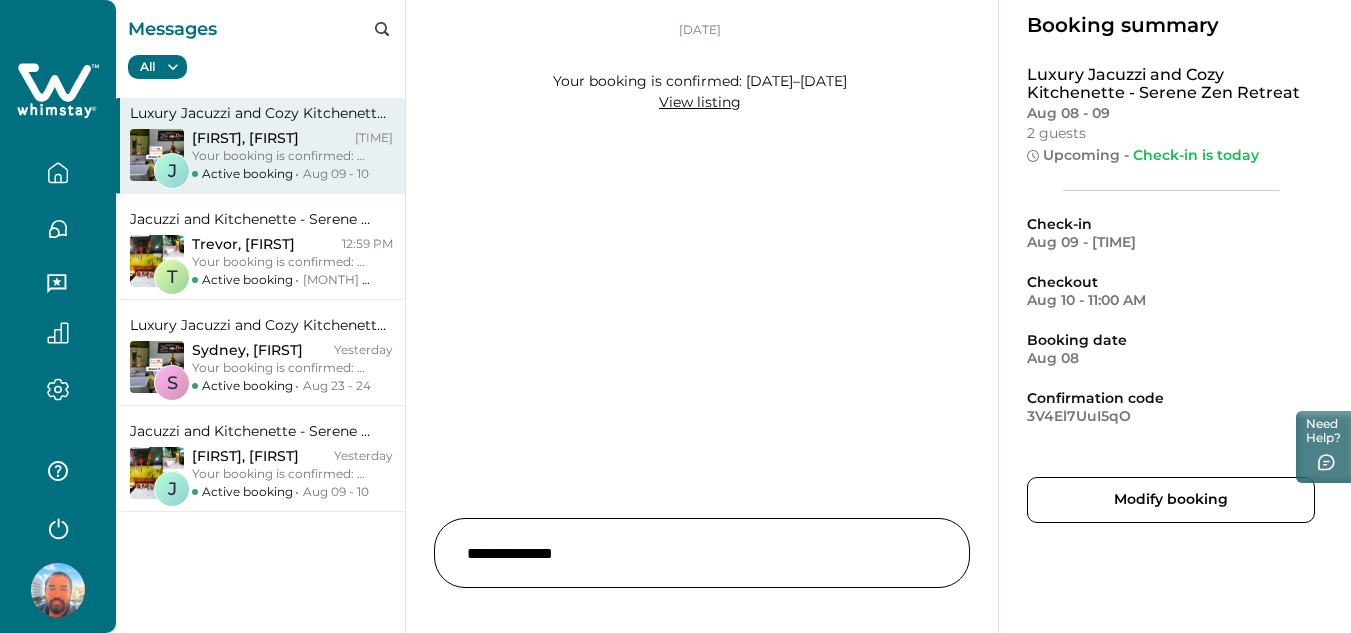 click on "Luxury Jacuzzi and Cozy Kitchenette - Serene Zen Retreat J [FIRST] ,   [FIRST] [TIME] Your booking is confirmed: [DATE]–[DATE]  Active booking     [DATE] - [DATE]" at bounding box center [260, 146] 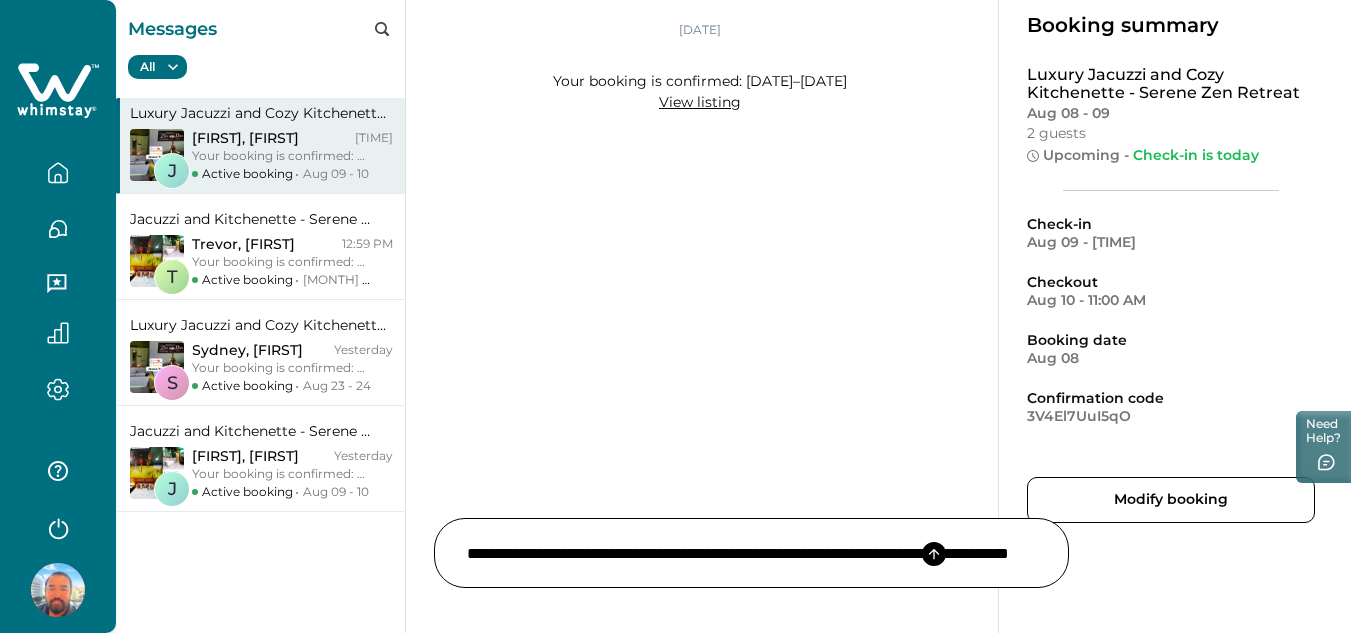 scroll, scrollTop: 0, scrollLeft: 183, axis: horizontal 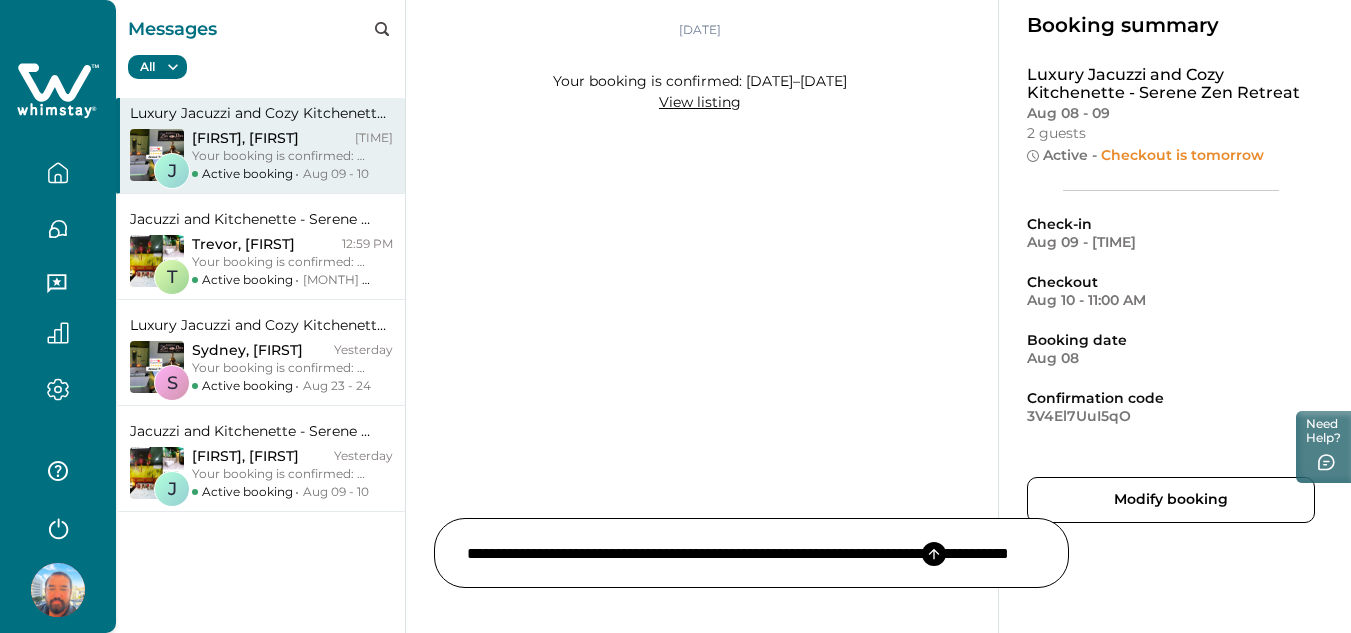 type on "**********" 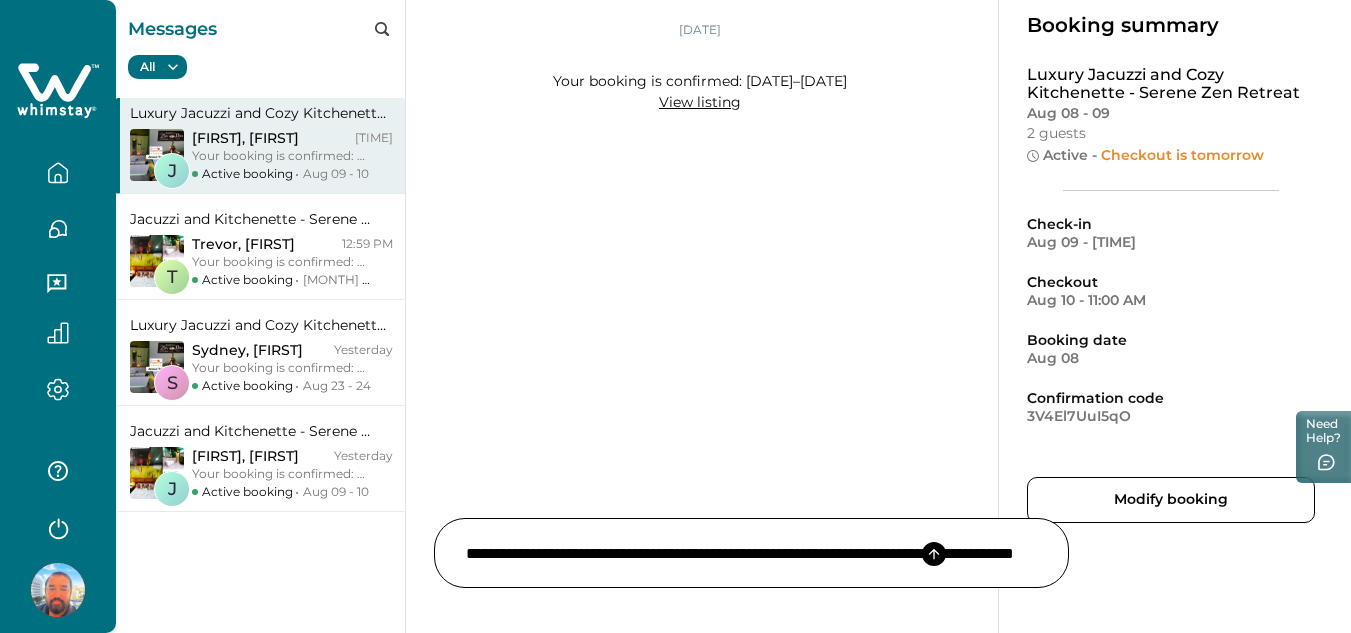 scroll, scrollTop: 0, scrollLeft: 186, axis: horizontal 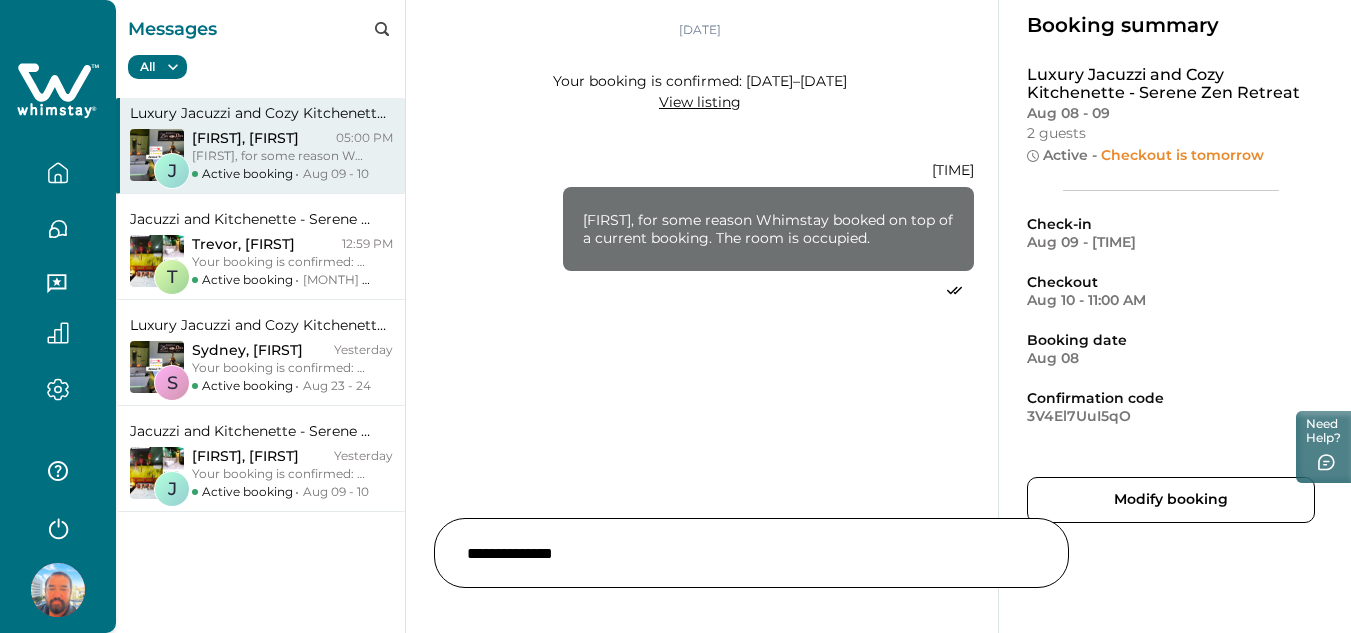 click at bounding box center (751, 553) 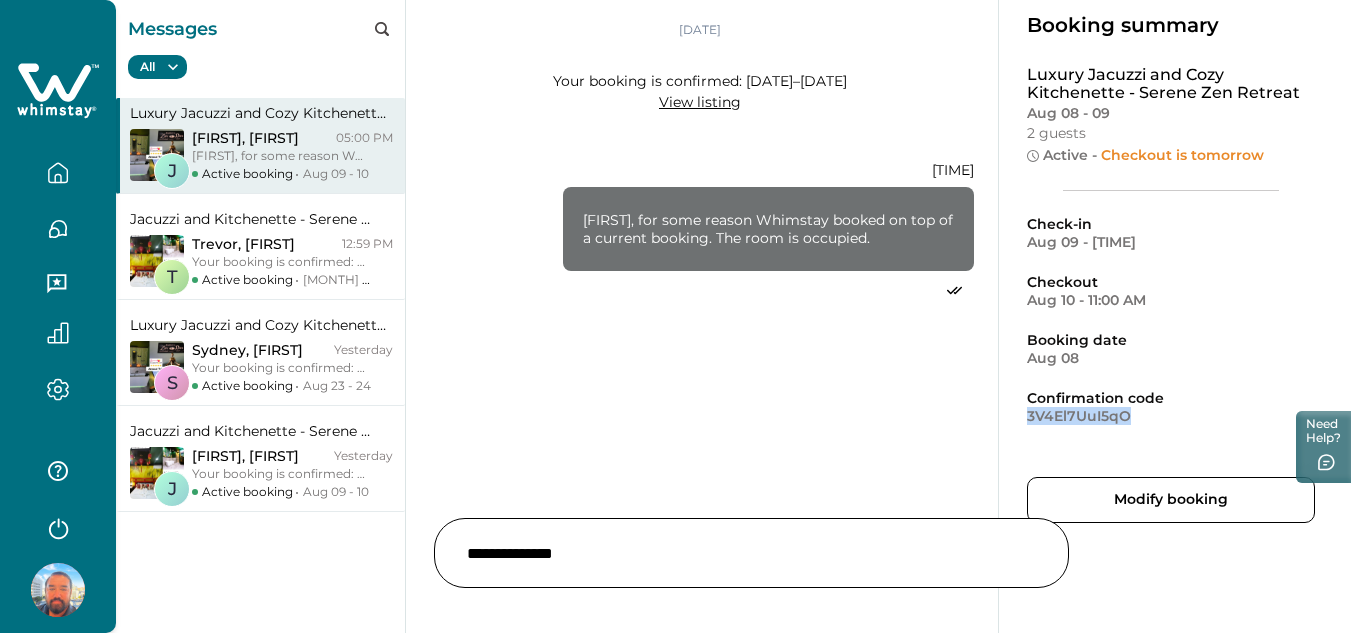 drag, startPoint x: 1208, startPoint y: 458, endPoint x: 1091, endPoint y: 463, distance: 117.10679 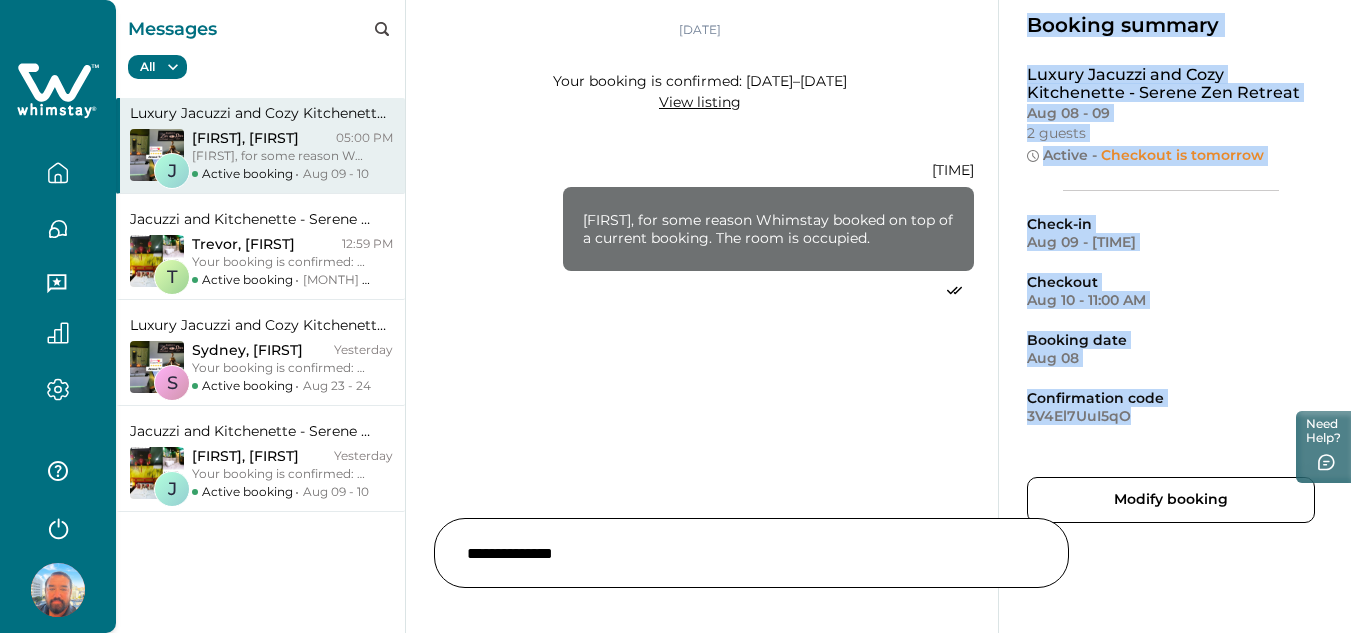 drag, startPoint x: 1088, startPoint y: 30, endPoint x: 1247, endPoint y: 467, distance: 465.0269 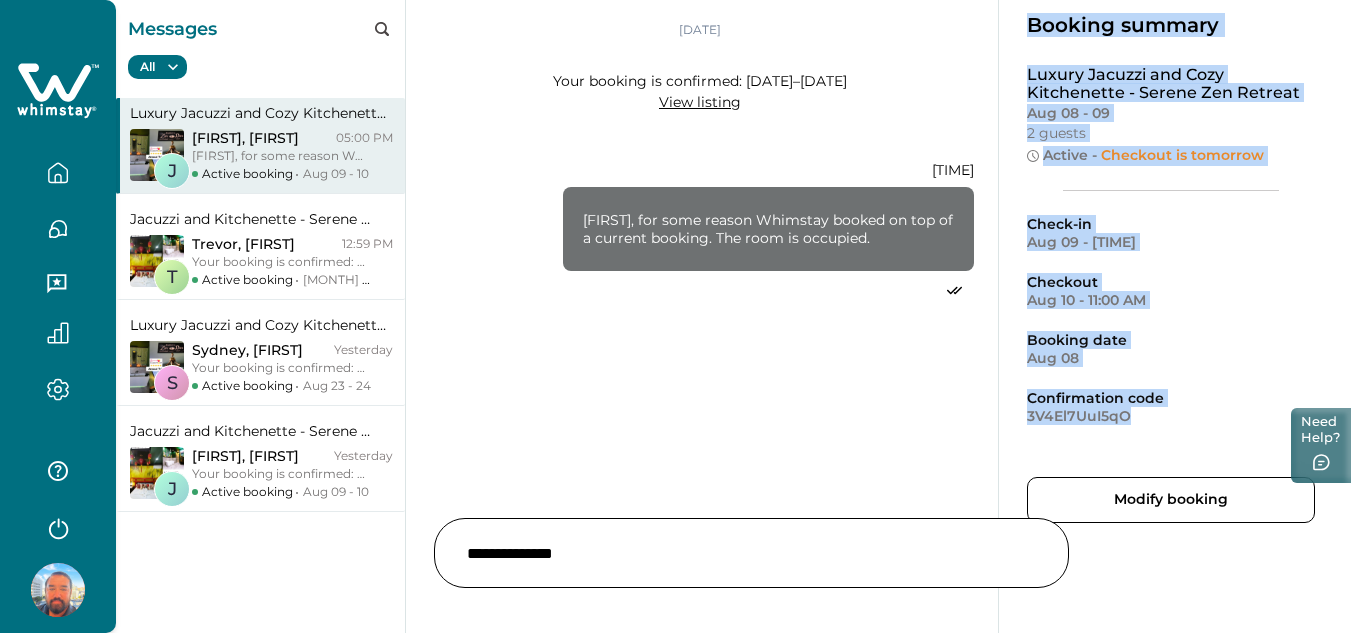 click on "Need Help?" at bounding box center (1321, 445) 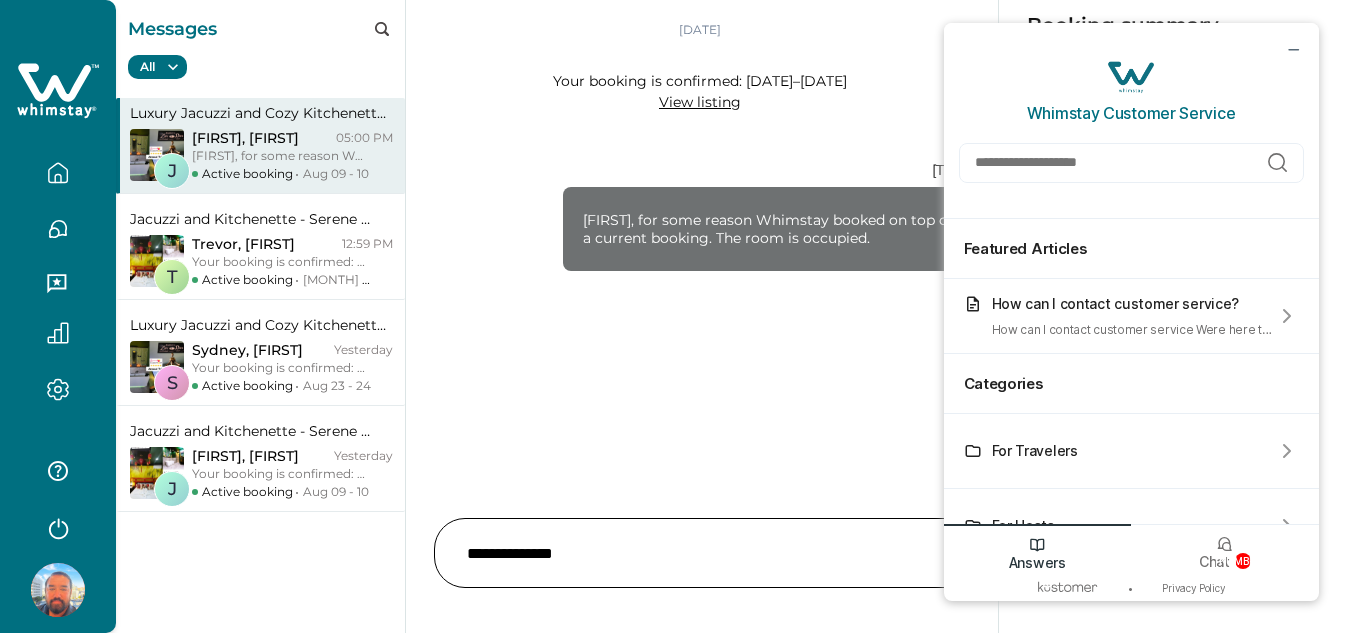click on "Today Your booking is confirmed: Aug 9–10      View listing [TIME] [TIME] , for some reason Whimstay booked on top of a current booking.  The room is occupied." at bounding box center [702, 249] 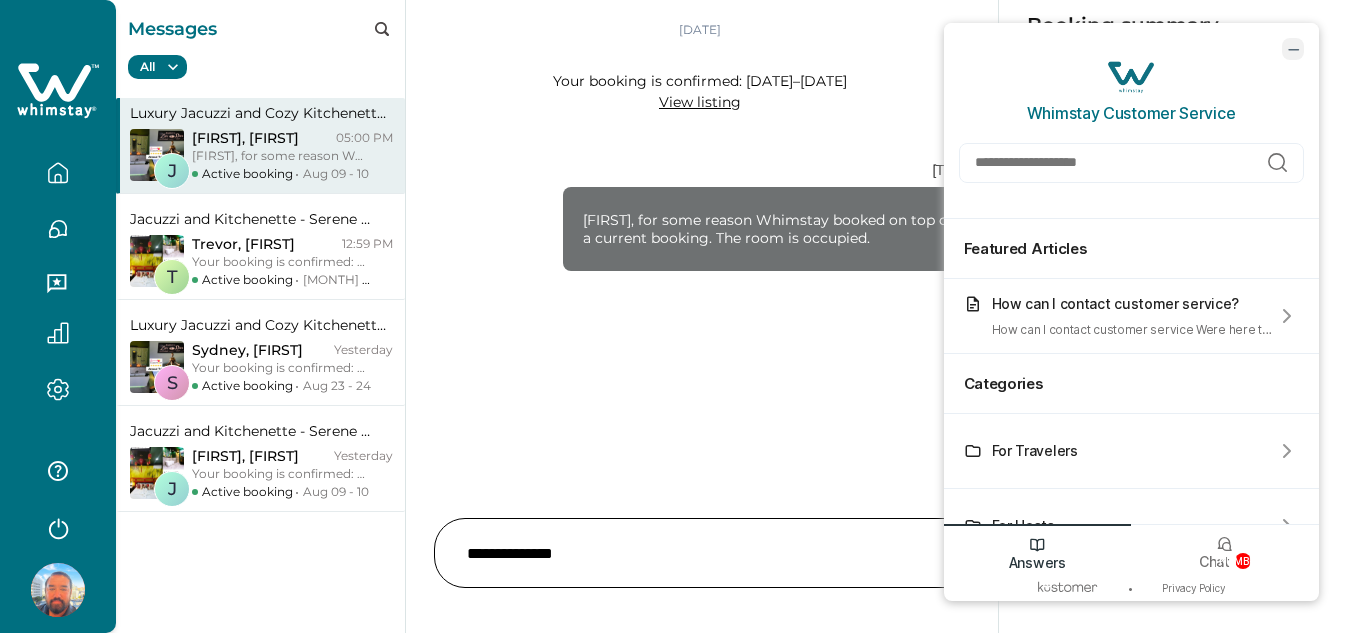 click 